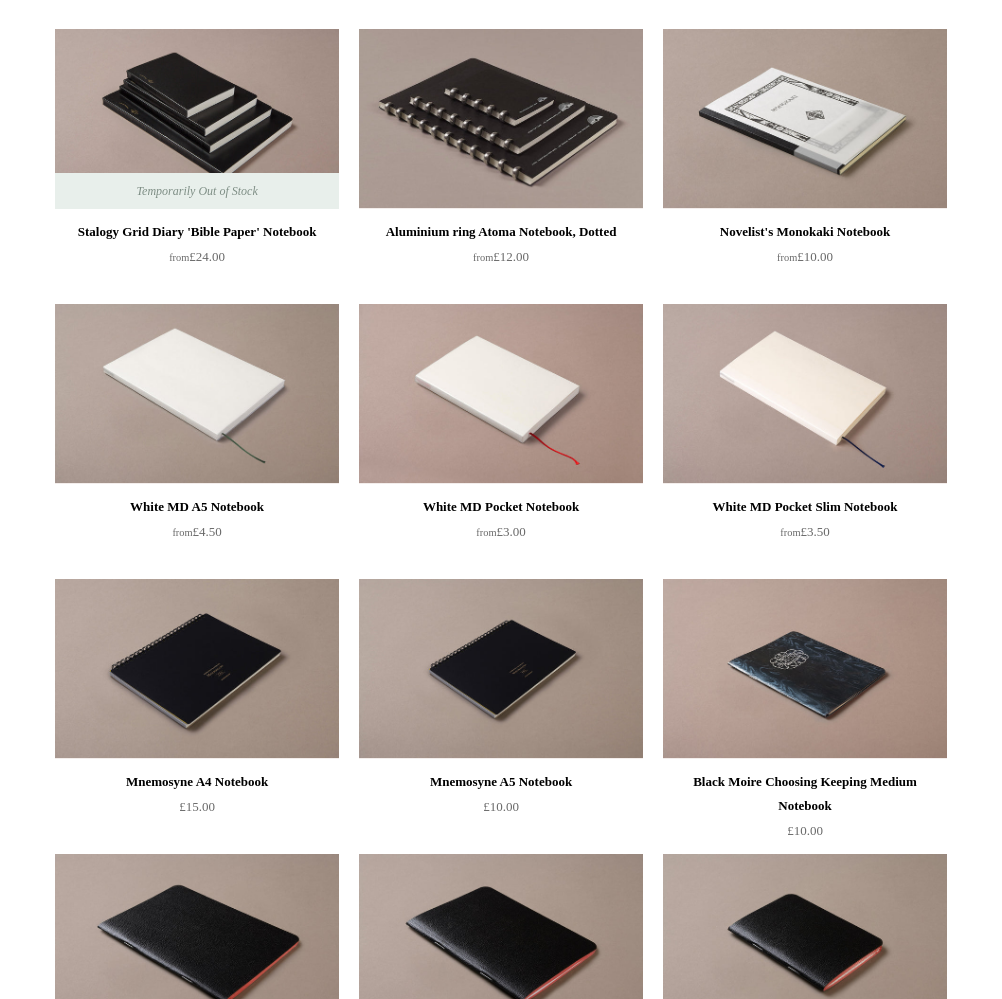 scroll, scrollTop: 1111, scrollLeft: 0, axis: vertical 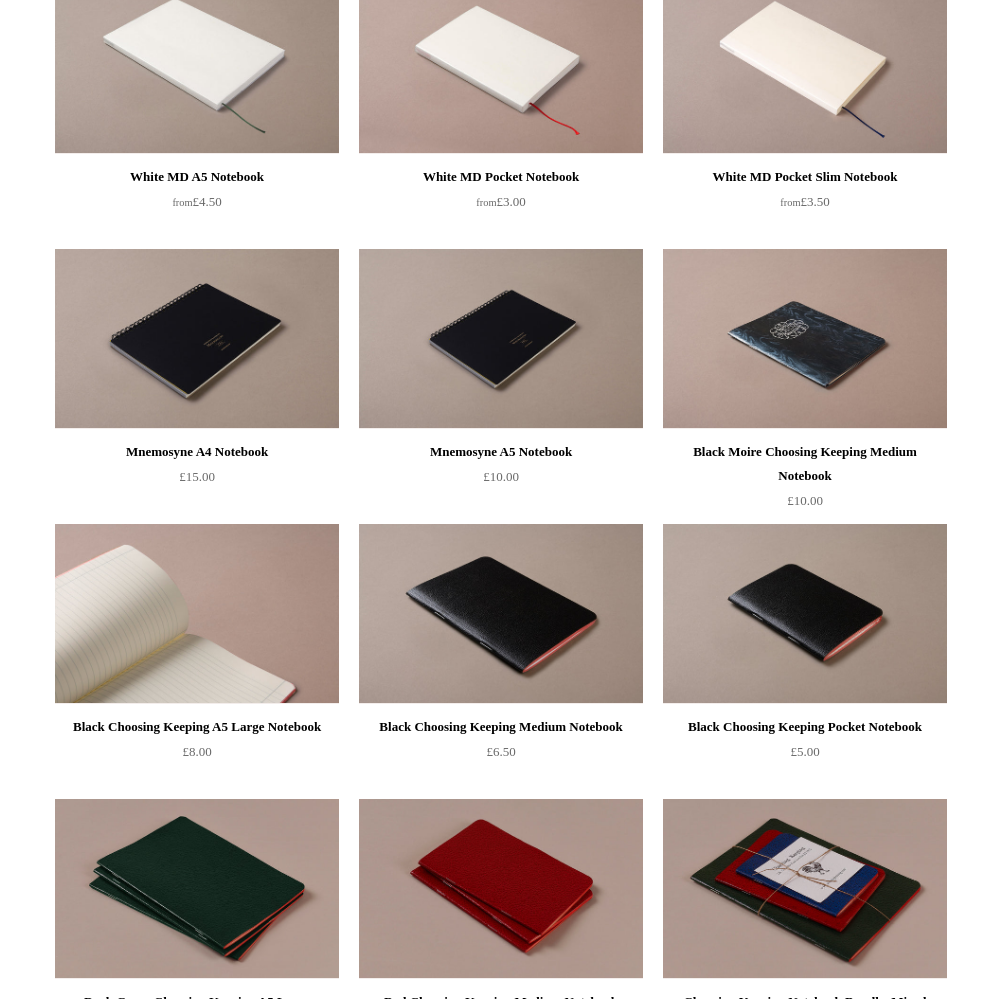 click at bounding box center (197, 614) 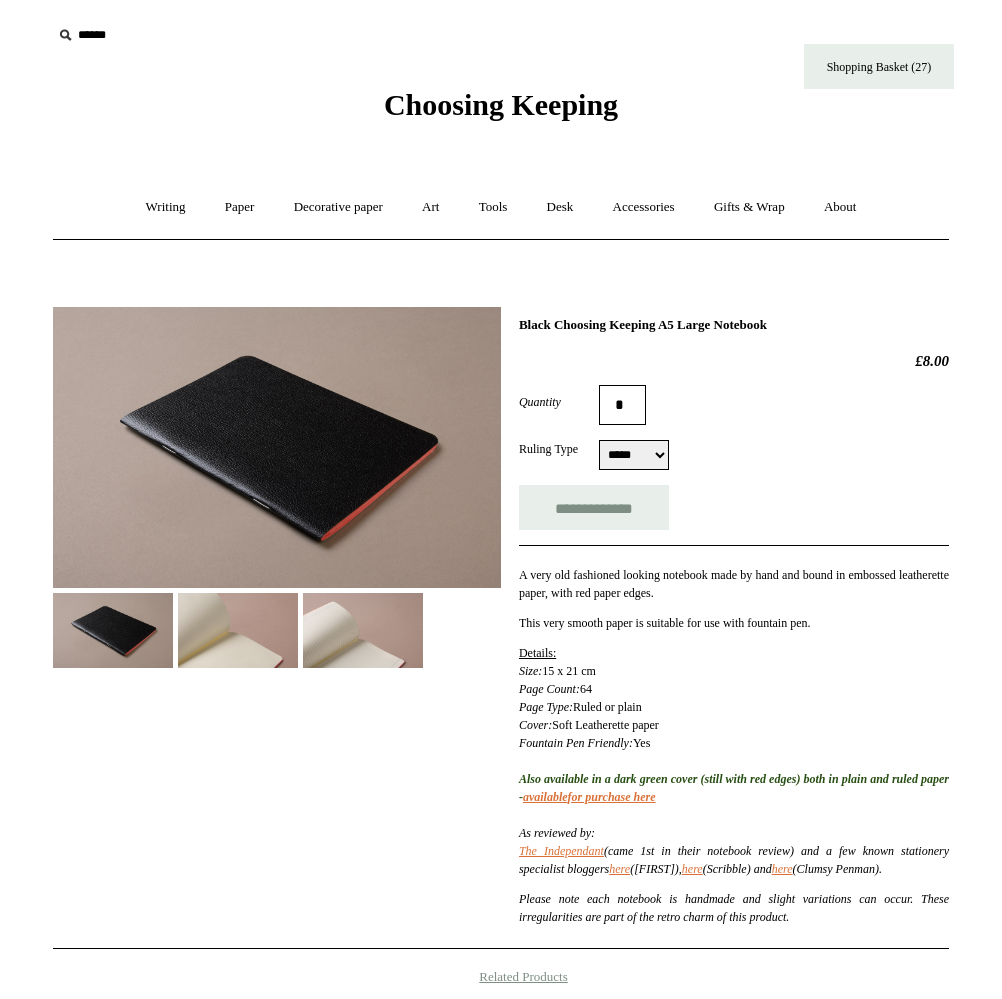 scroll, scrollTop: 0, scrollLeft: 0, axis: both 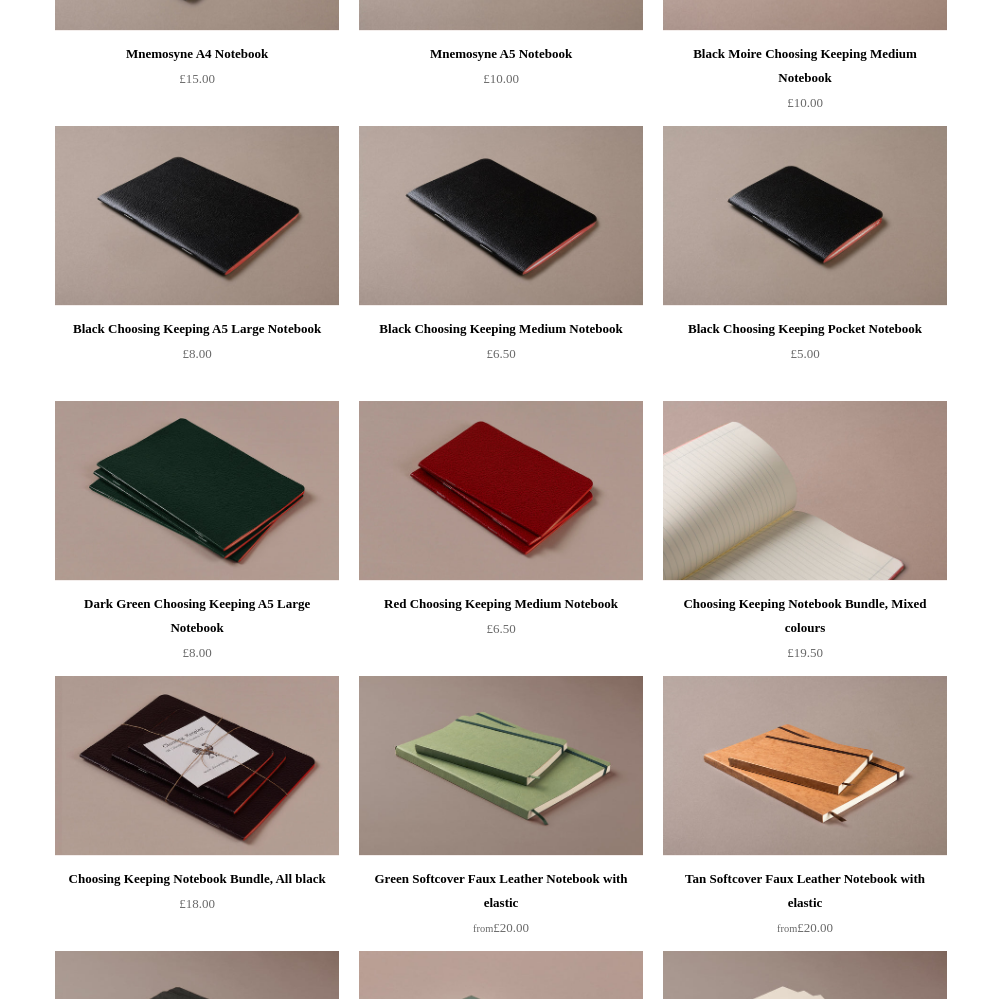 click at bounding box center [805, 491] 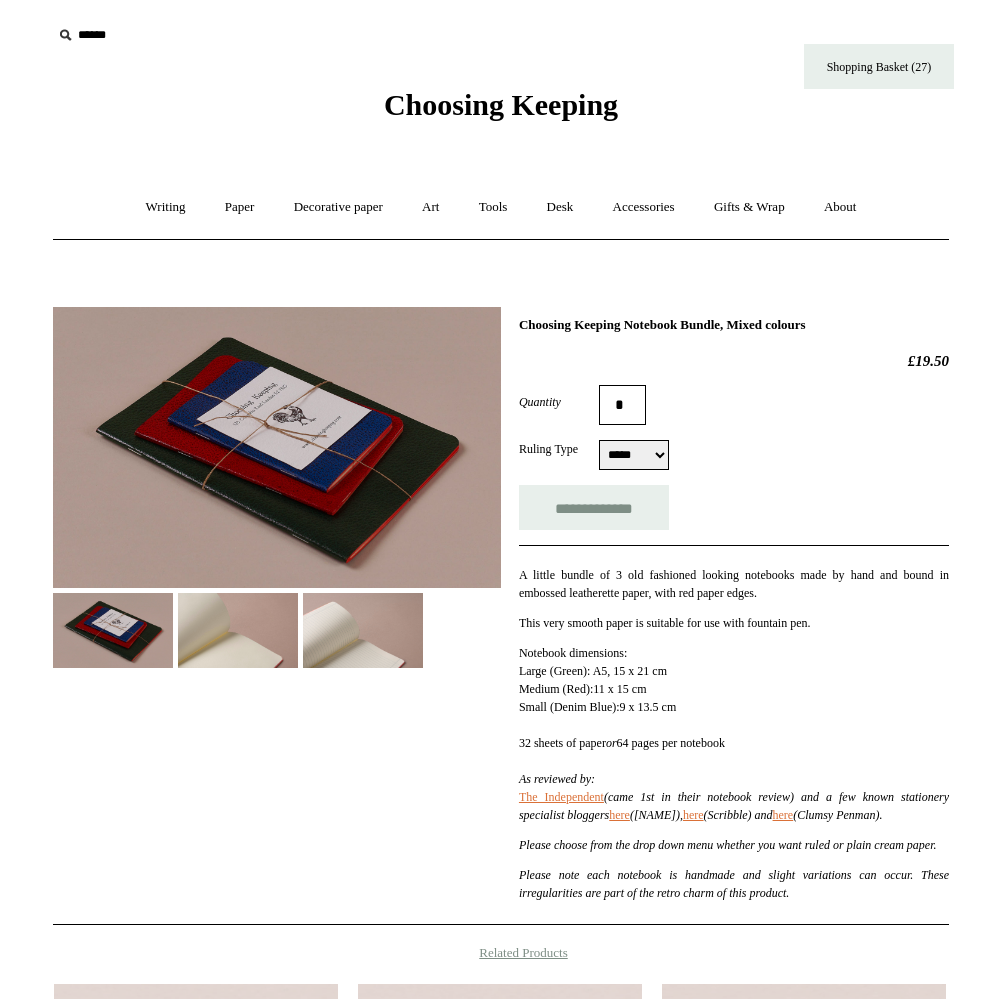 select on "*****" 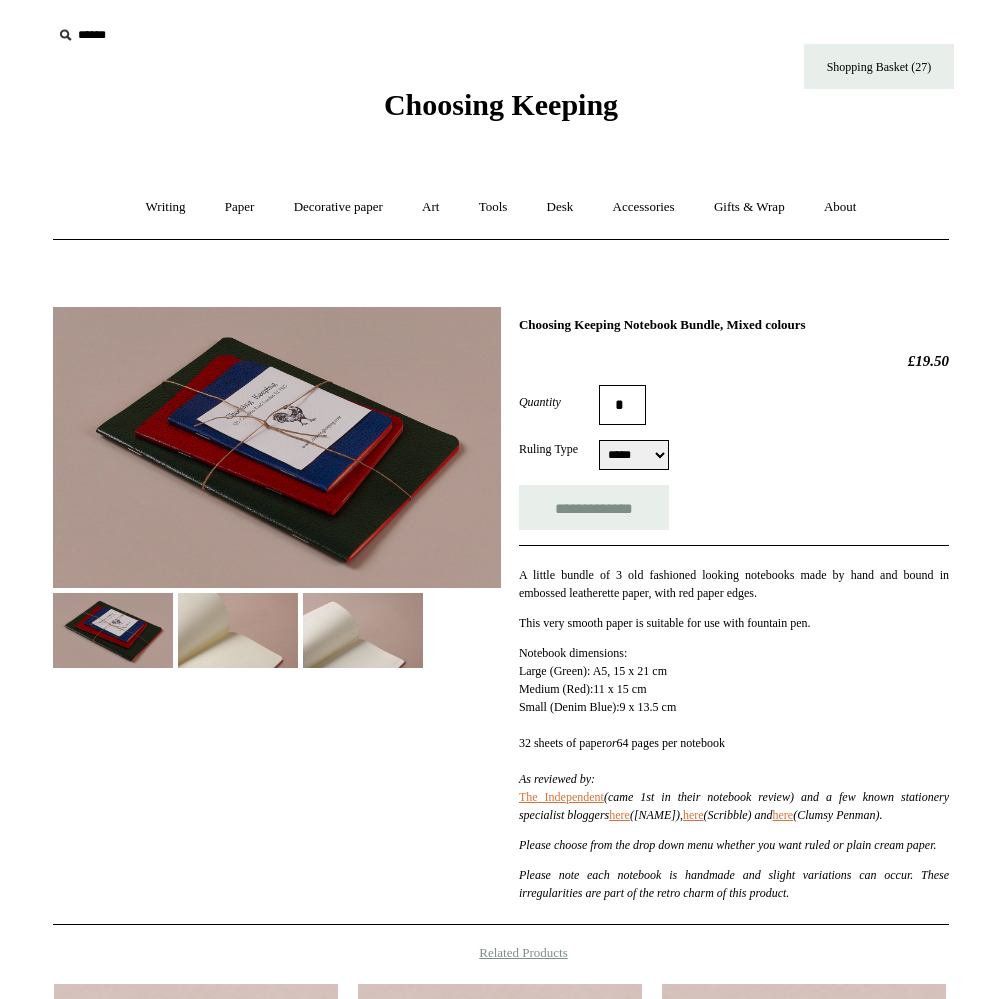 click at bounding box center (238, 630) 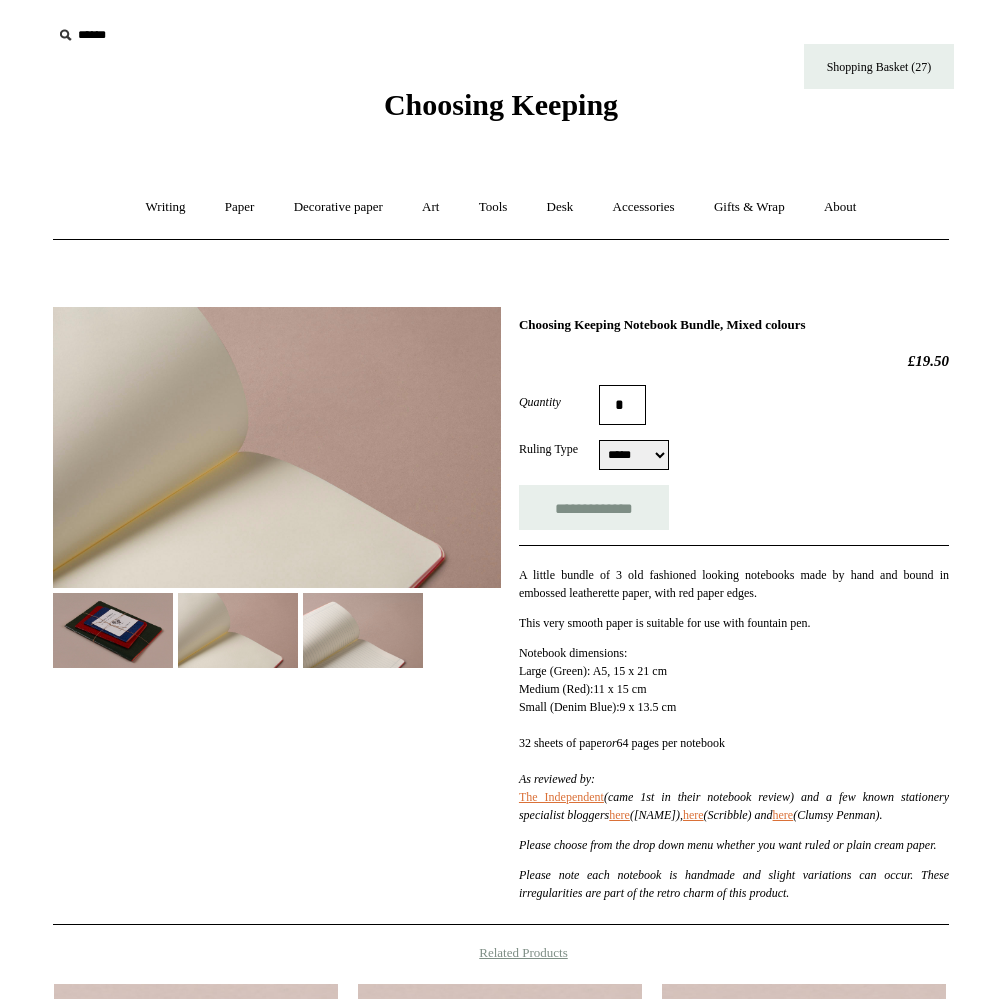 click at bounding box center (363, 630) 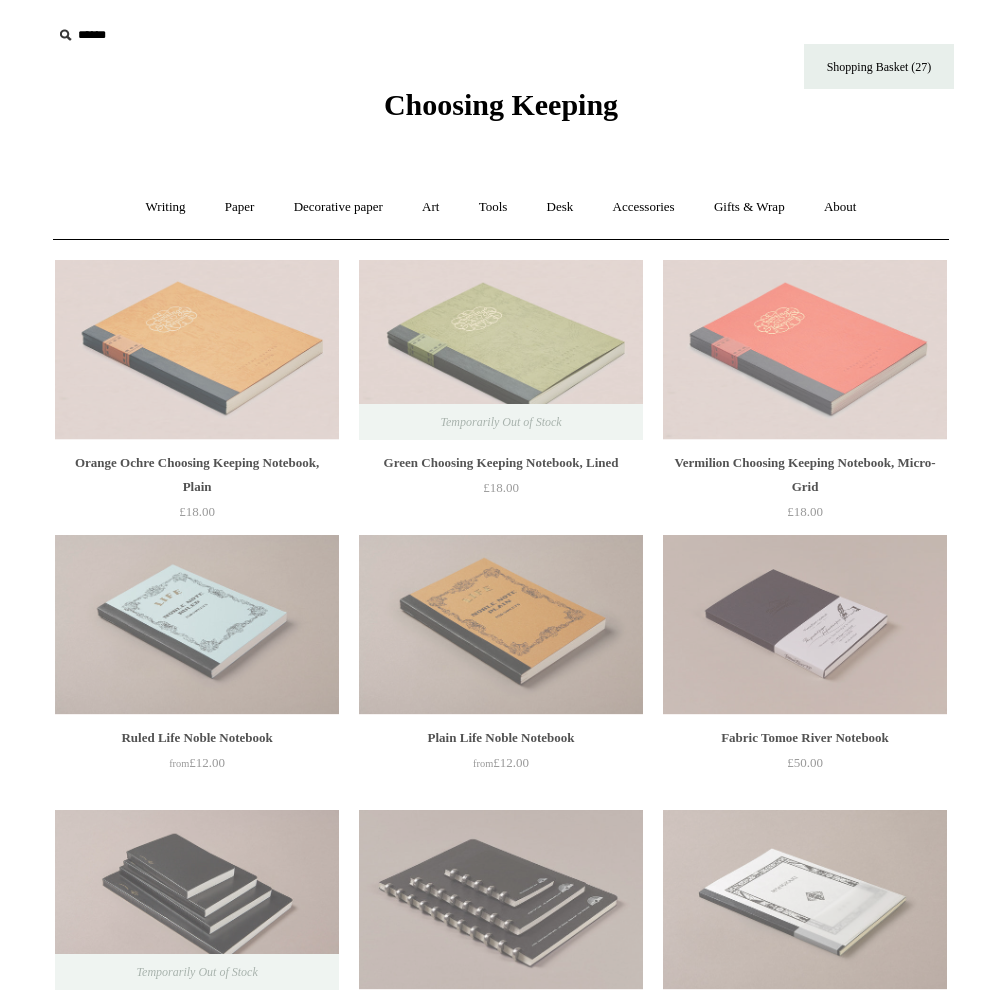 scroll, scrollTop: 1509, scrollLeft: 0, axis: vertical 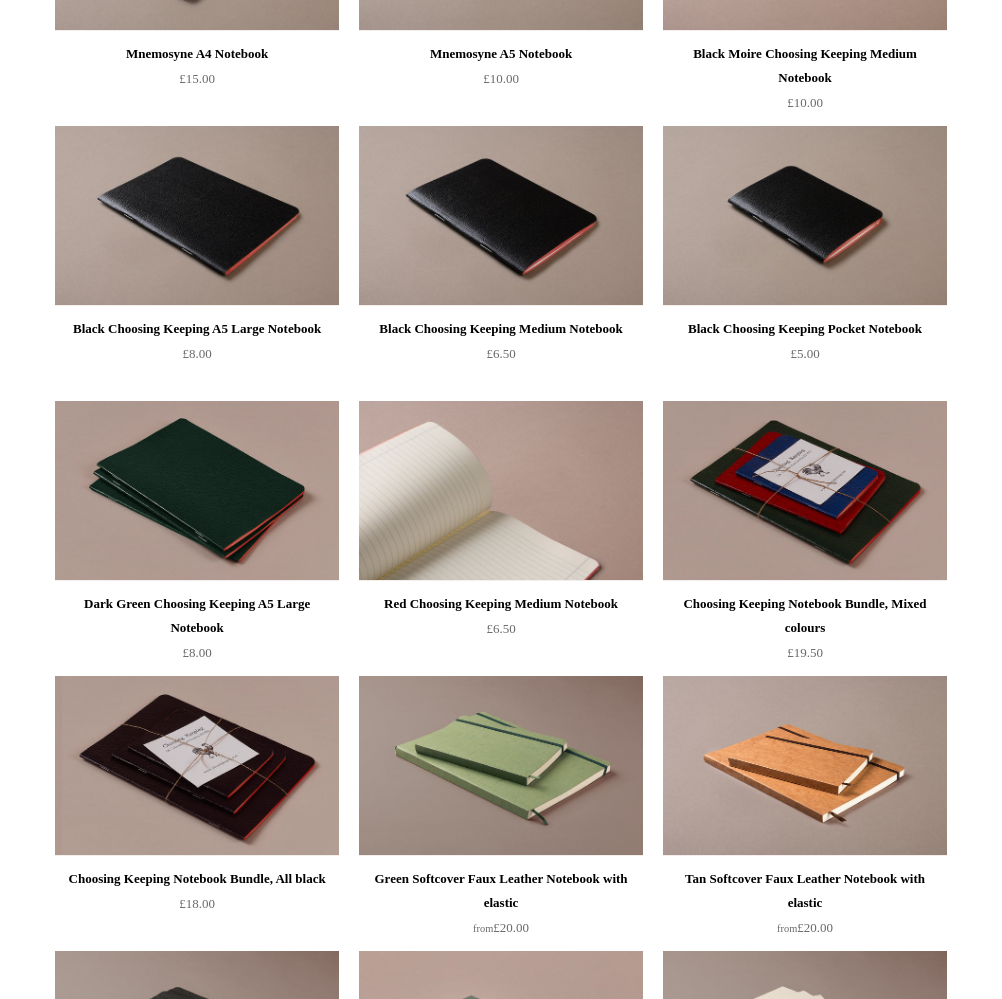 click at bounding box center (501, 491) 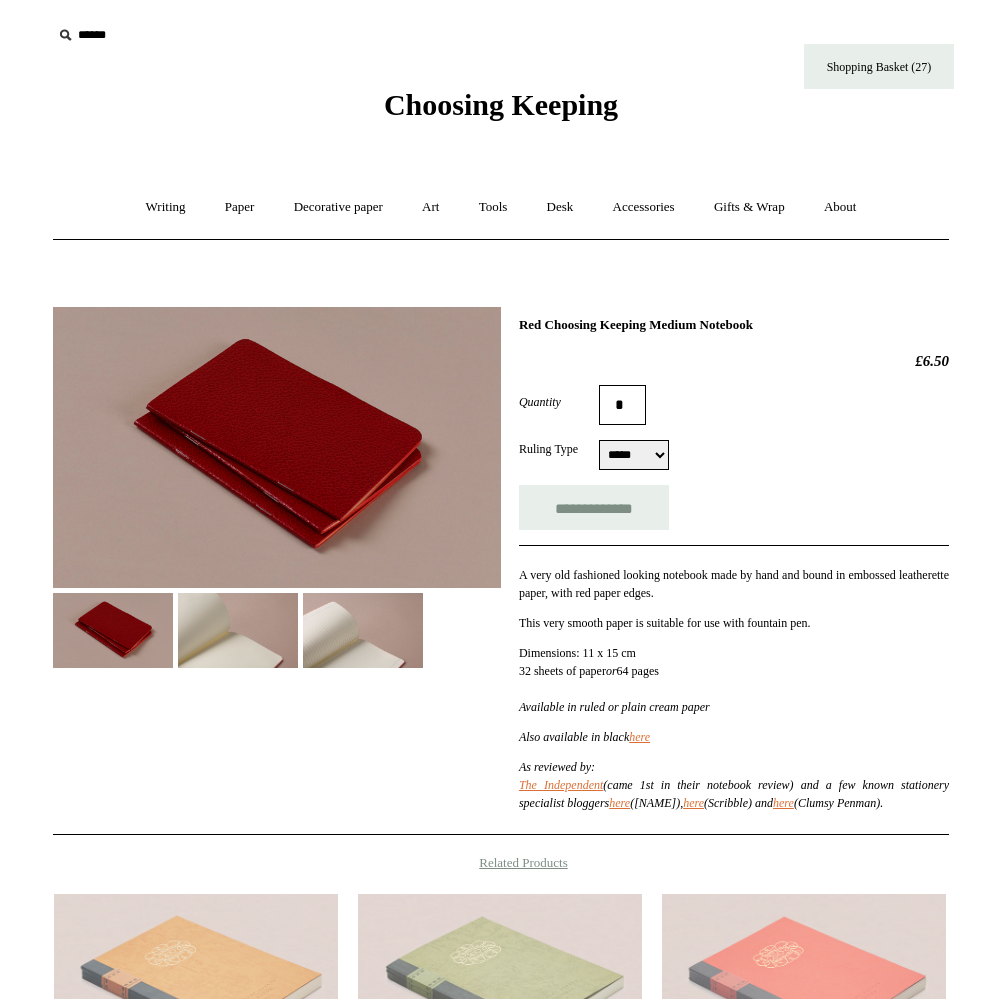 scroll, scrollTop: 0, scrollLeft: 0, axis: both 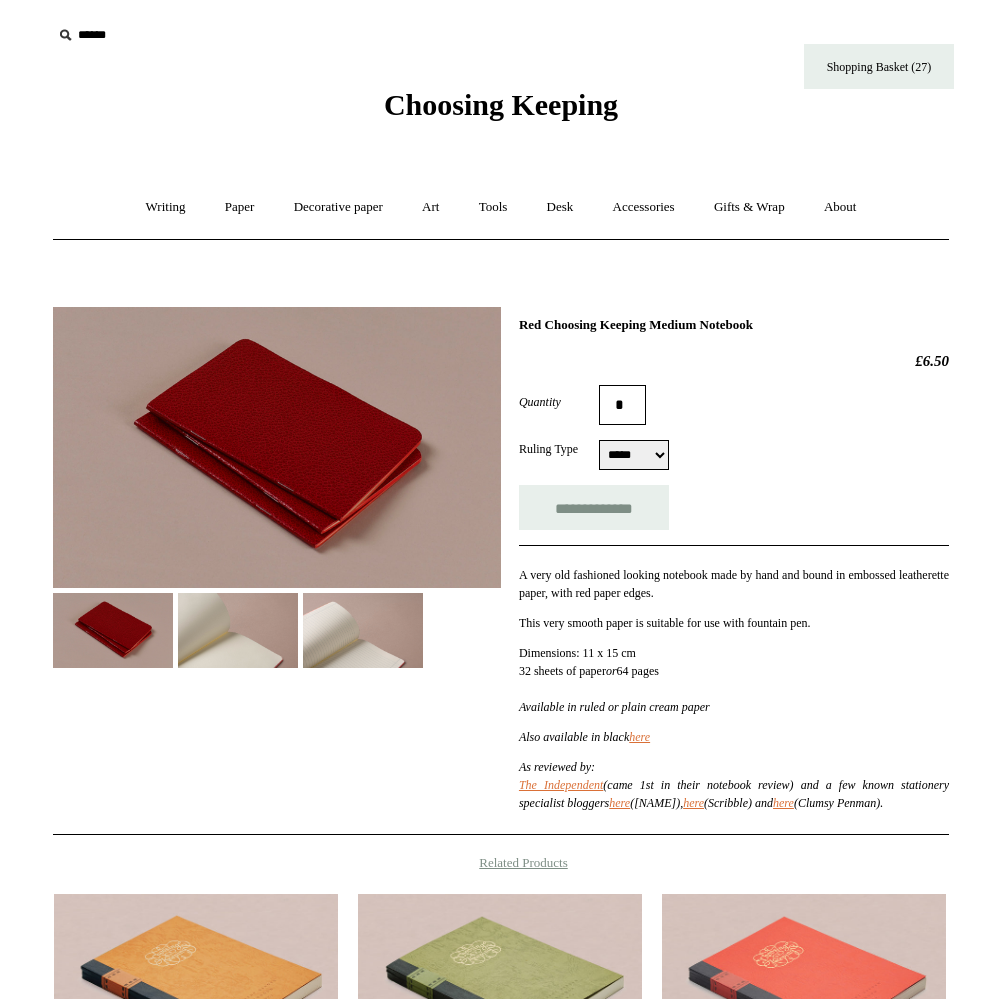 click on "***** *****" at bounding box center [634, 455] 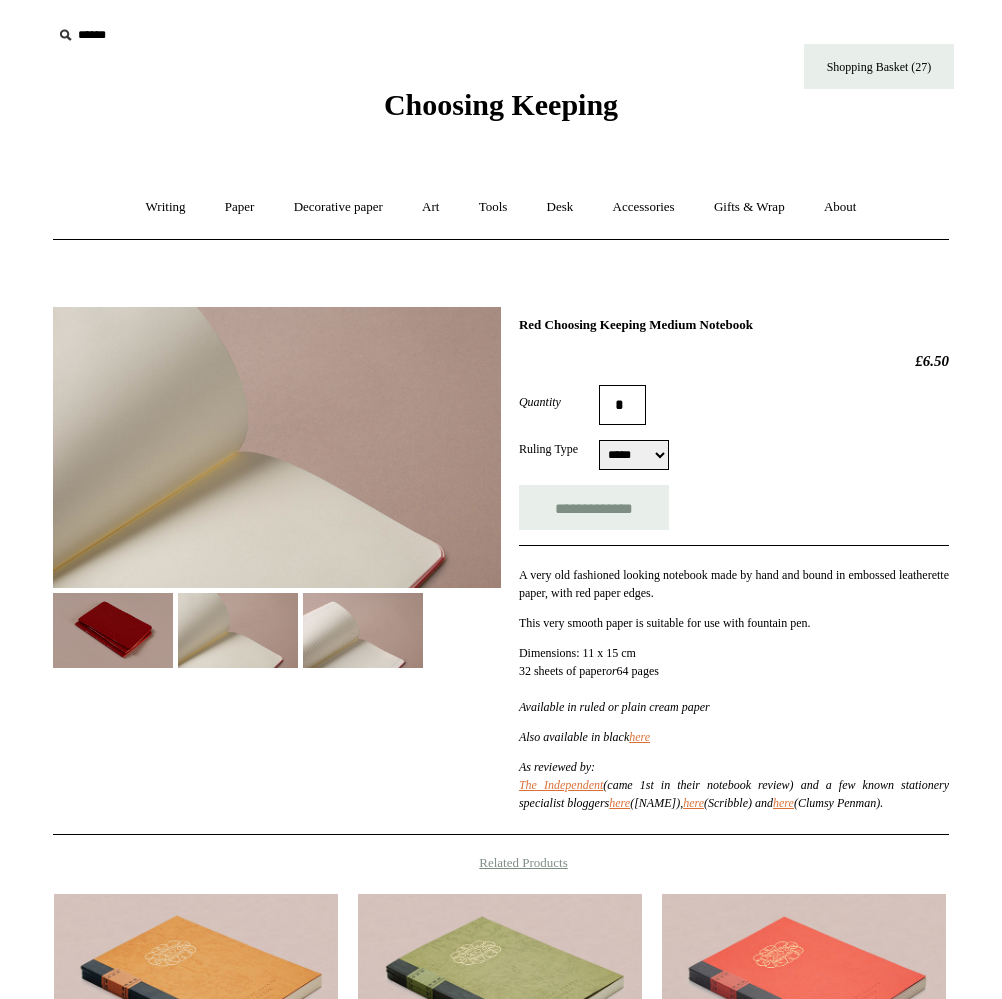 click at bounding box center (363, 630) 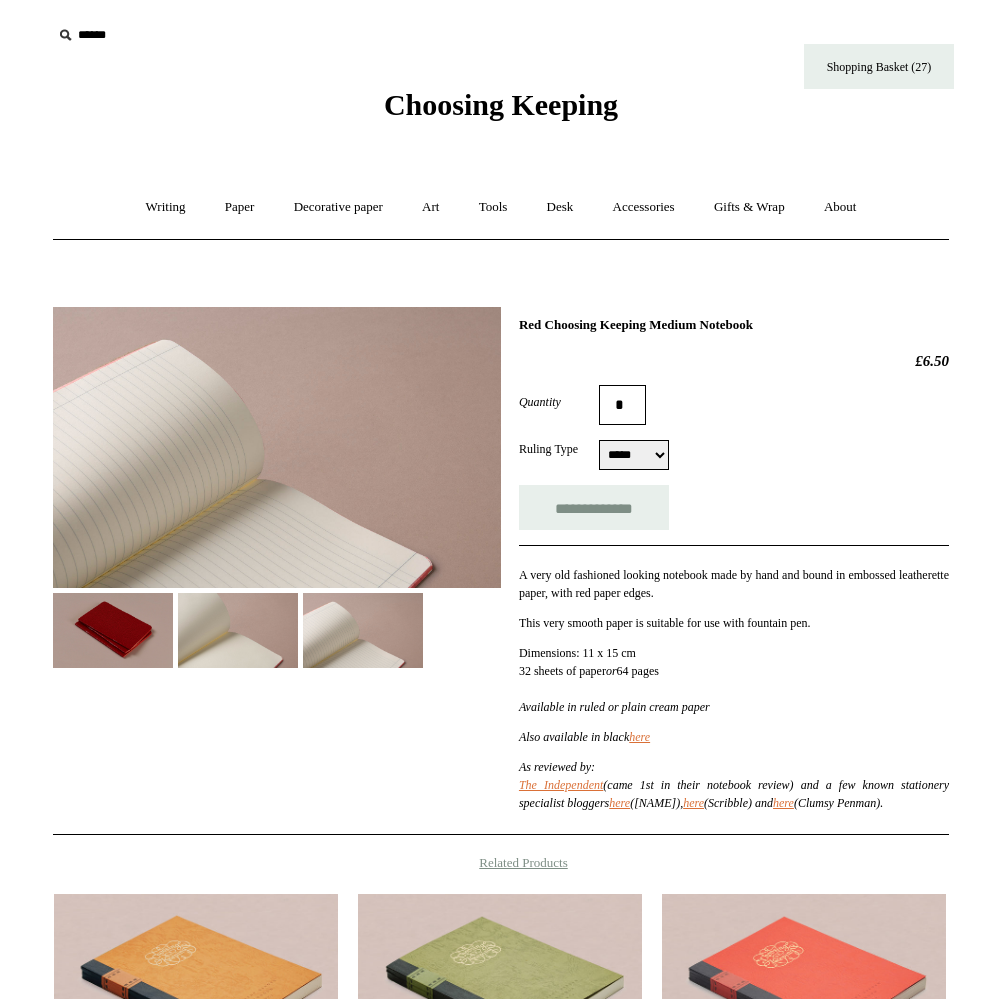 click at bounding box center (238, 630) 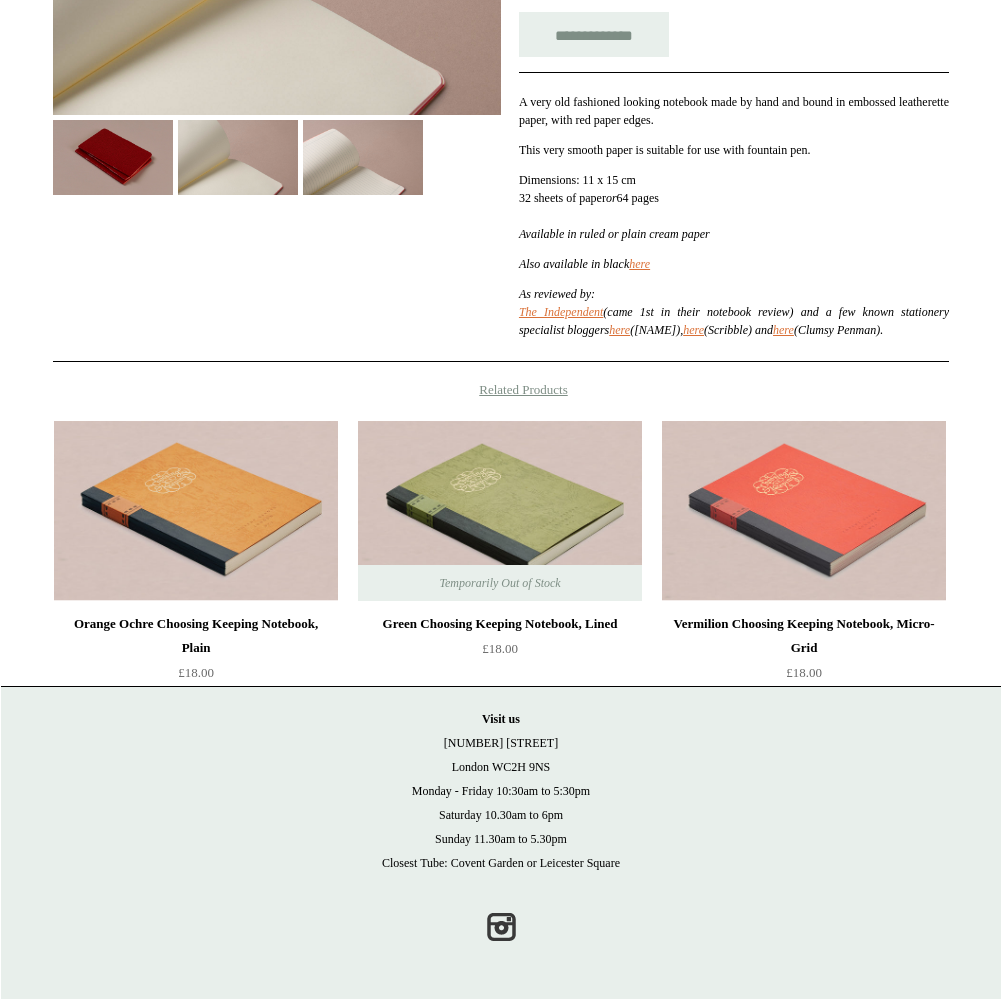 scroll, scrollTop: 0, scrollLeft: 0, axis: both 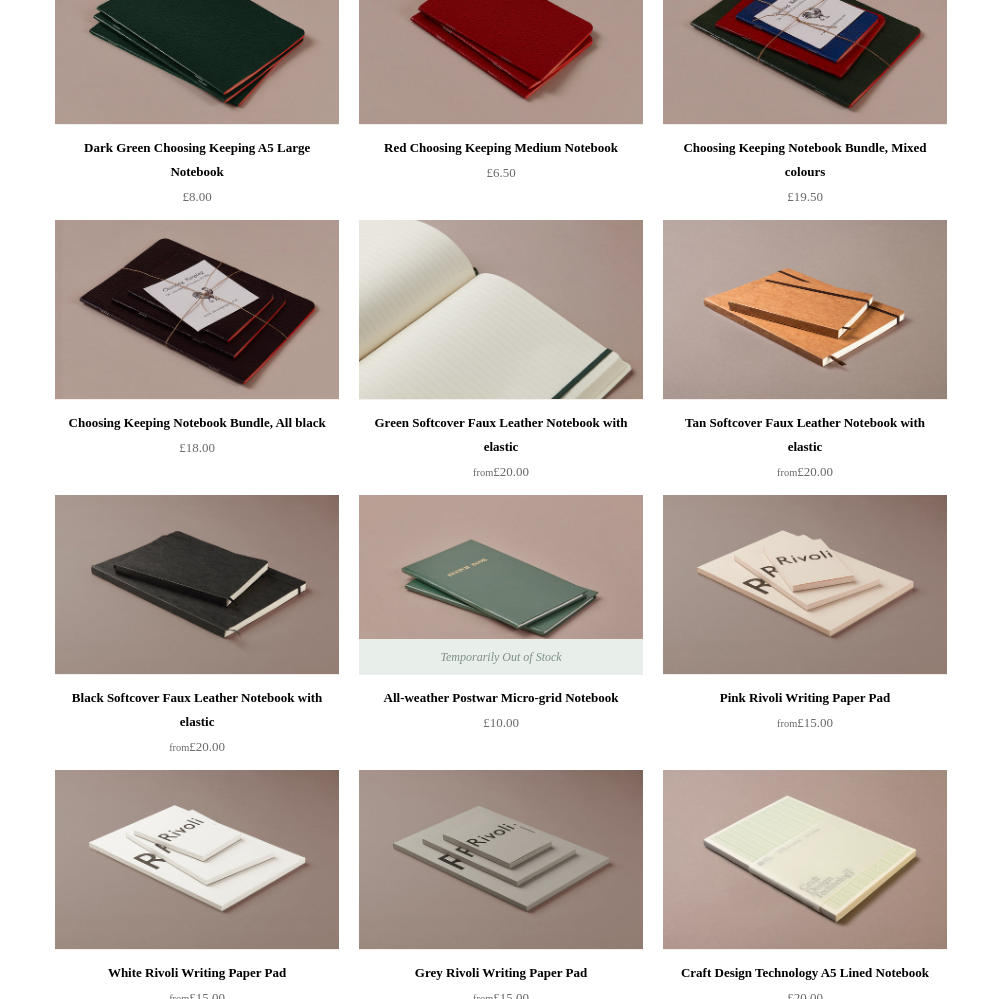 click at bounding box center (501, 310) 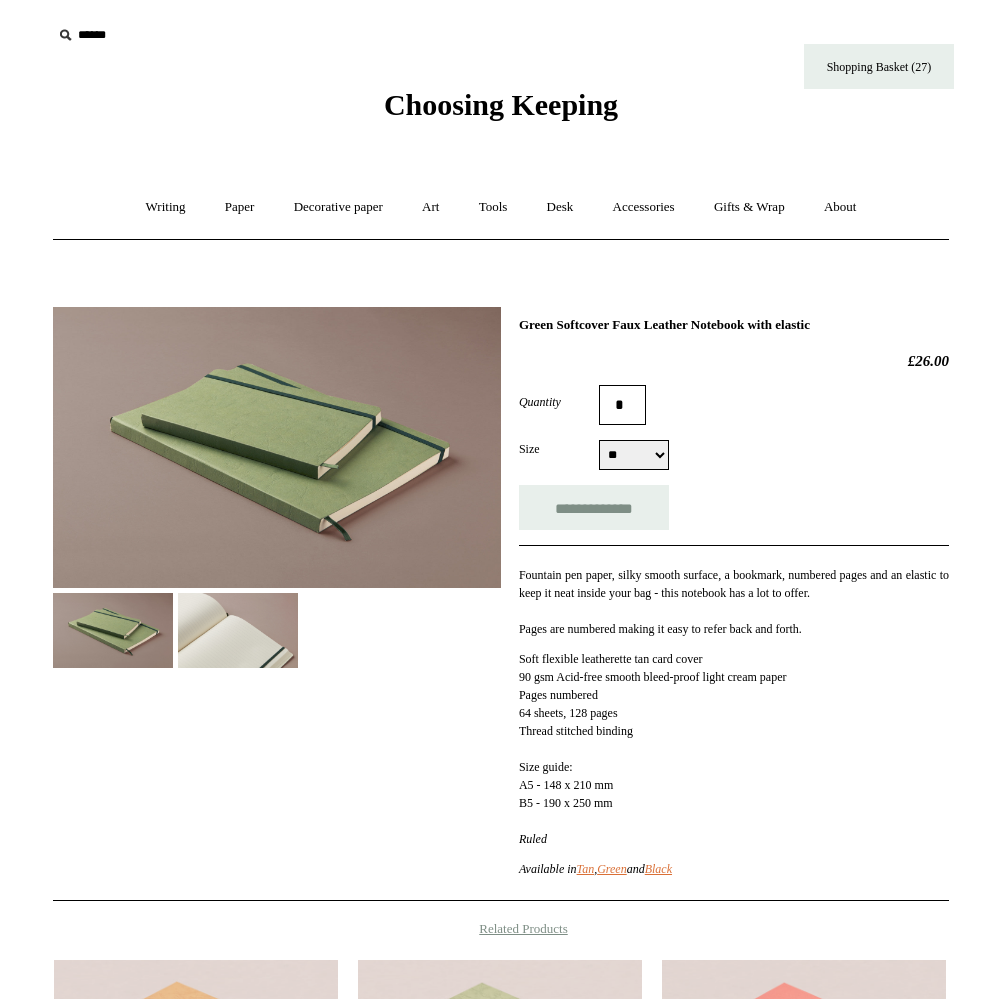 select on "**" 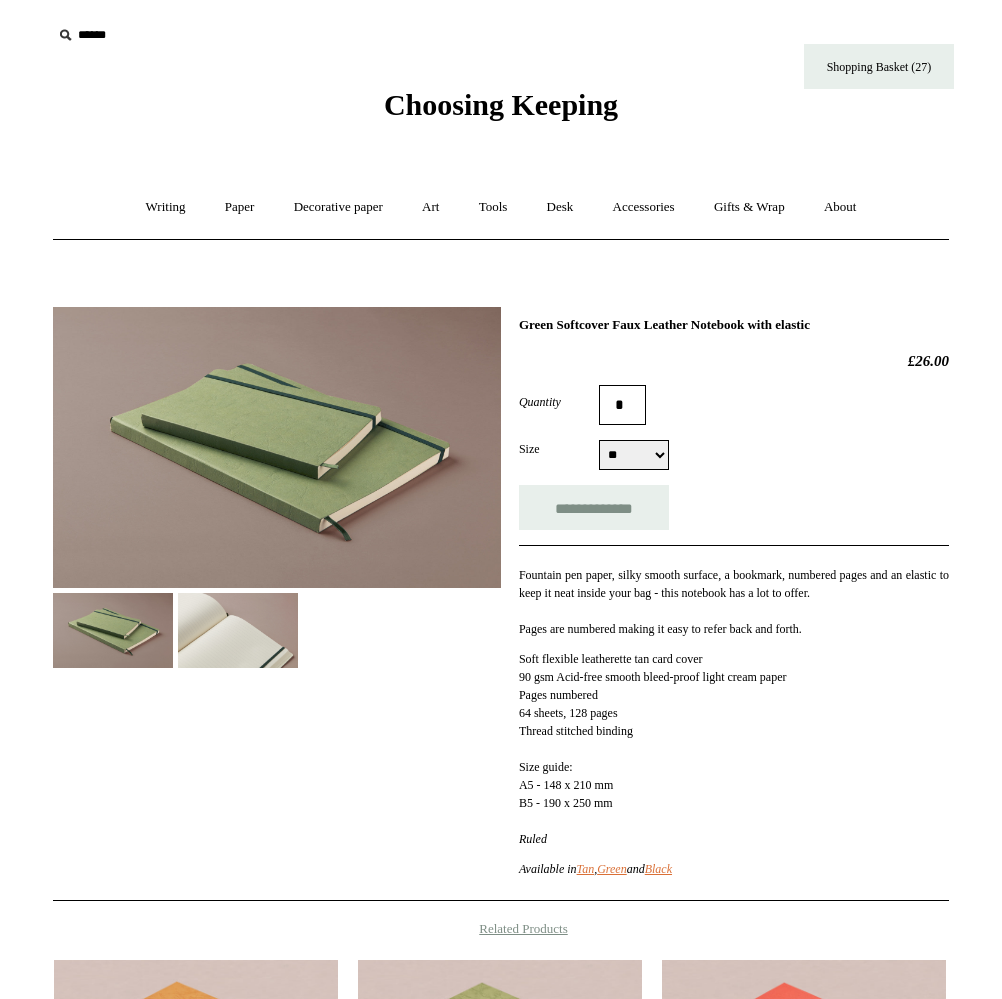 click at bounding box center (238, 630) 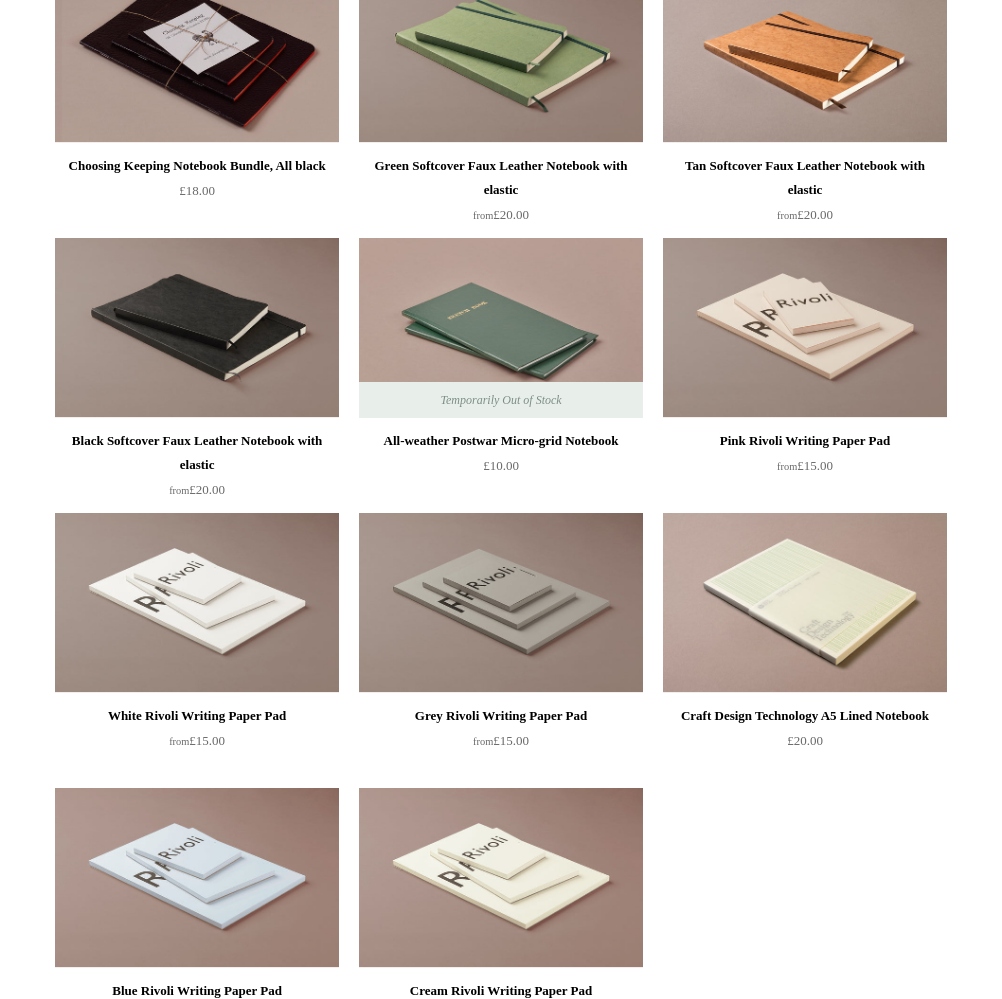 scroll, scrollTop: 2509, scrollLeft: 0, axis: vertical 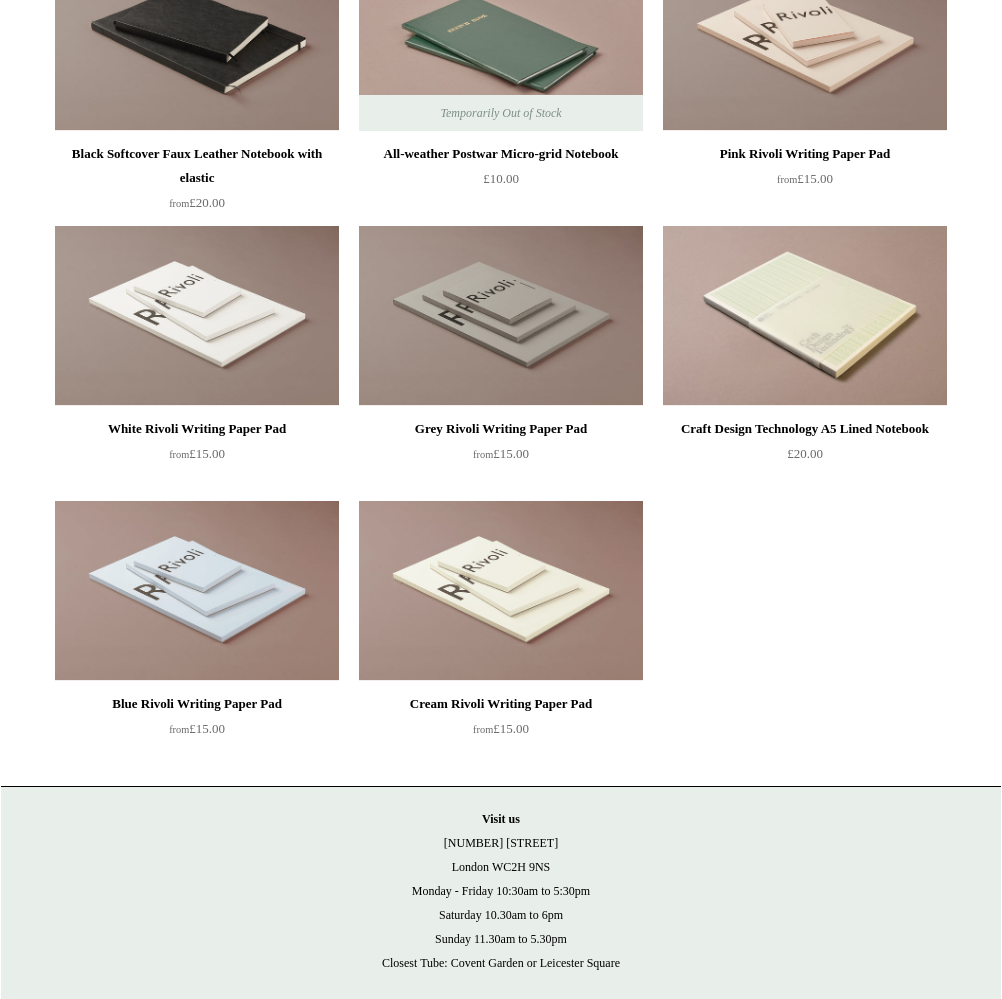 click at bounding box center (501, 591) 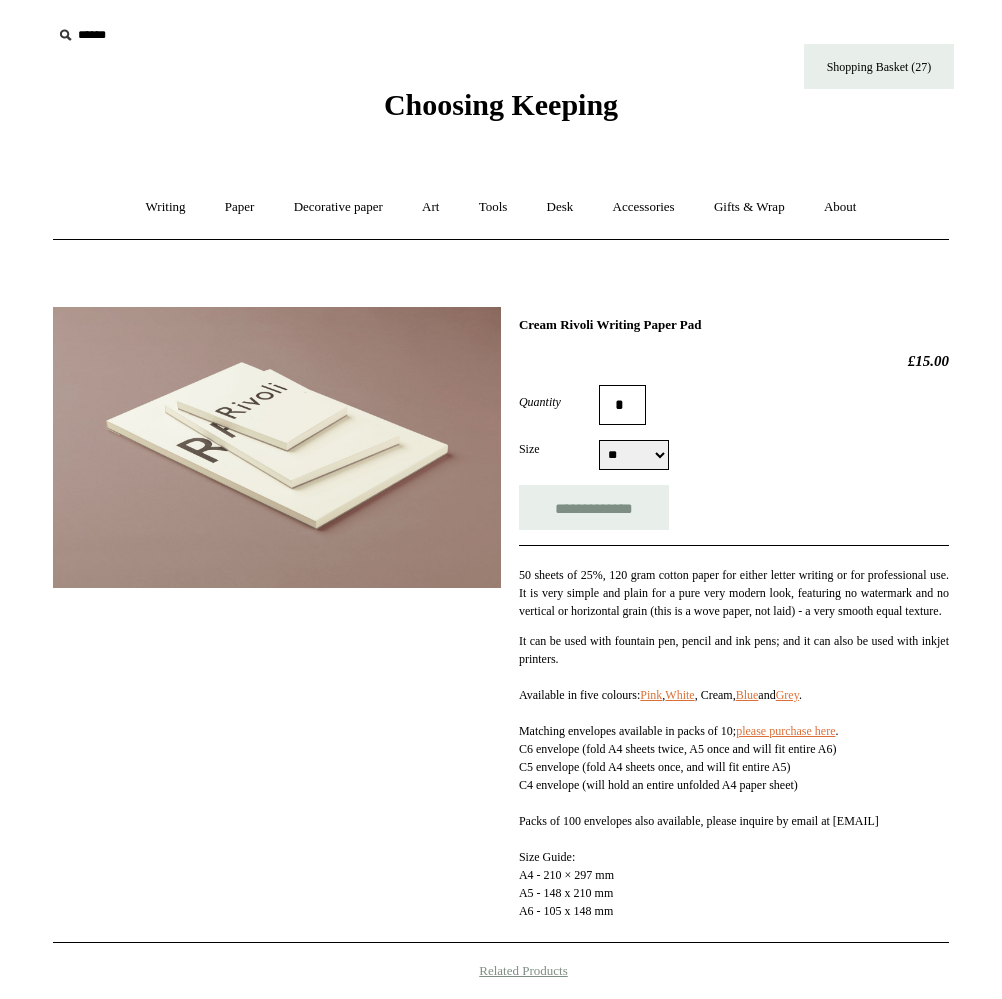 scroll, scrollTop: 313, scrollLeft: 0, axis: vertical 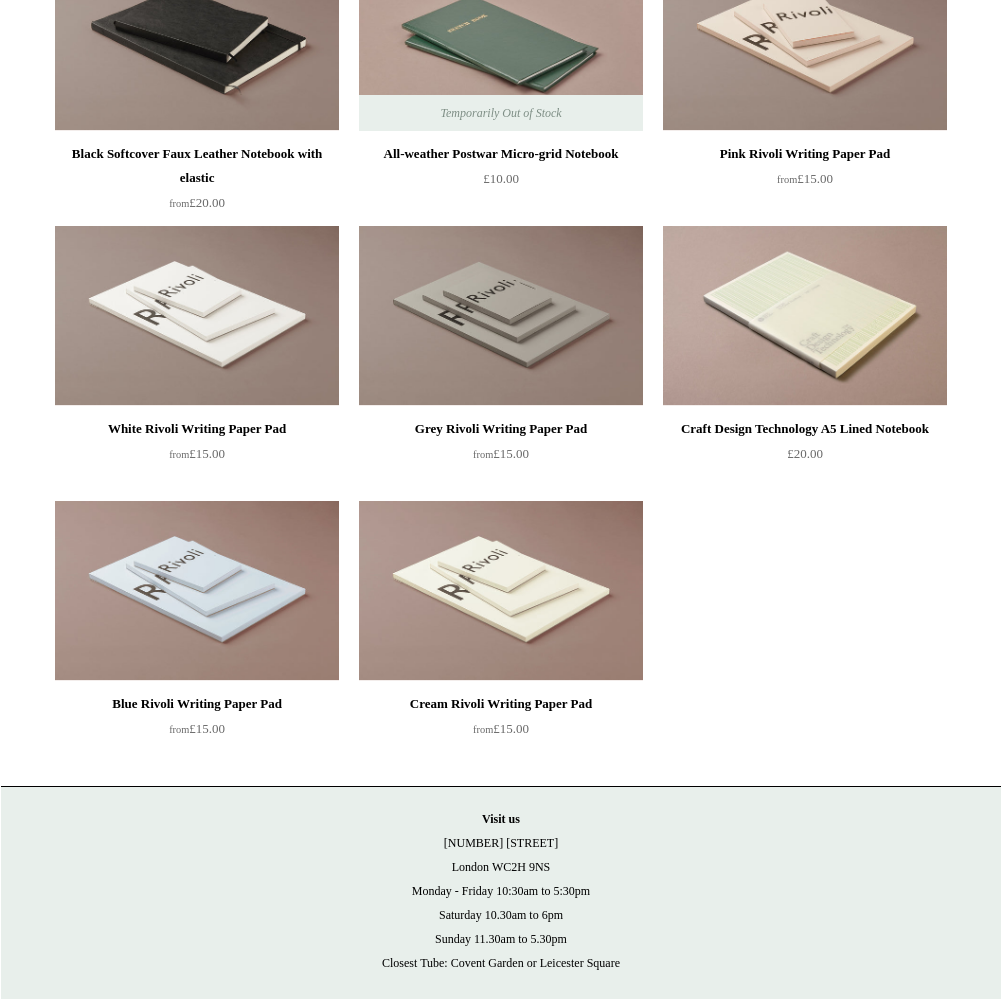 click at bounding box center (197, 591) 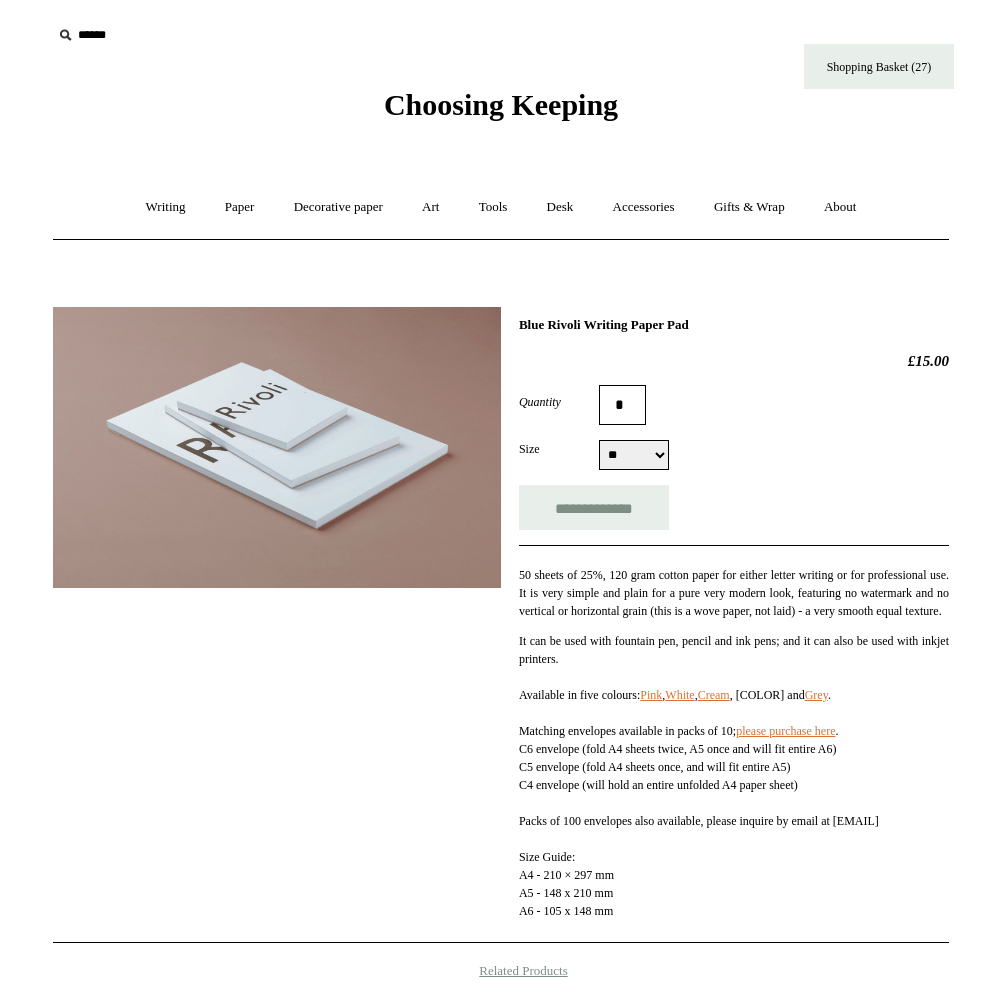 scroll, scrollTop: 0, scrollLeft: 0, axis: both 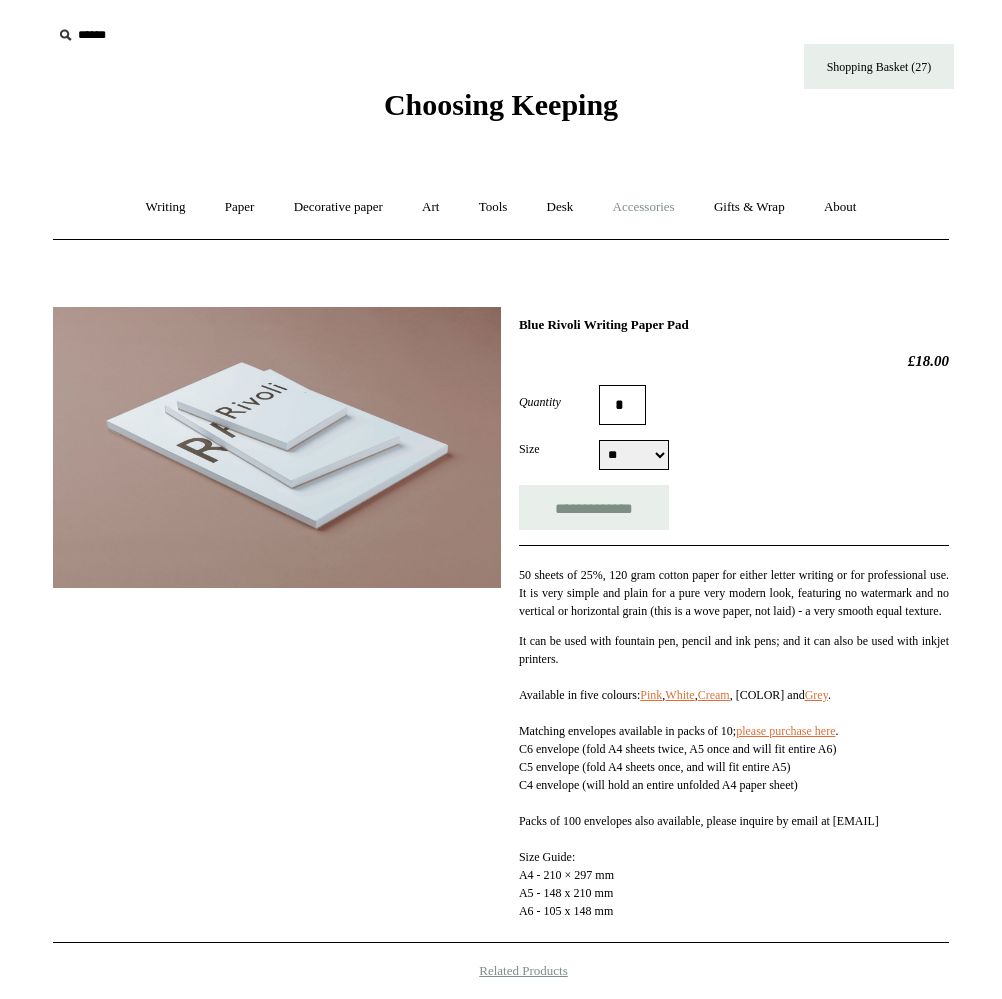 click on "Accessories +" at bounding box center (644, 207) 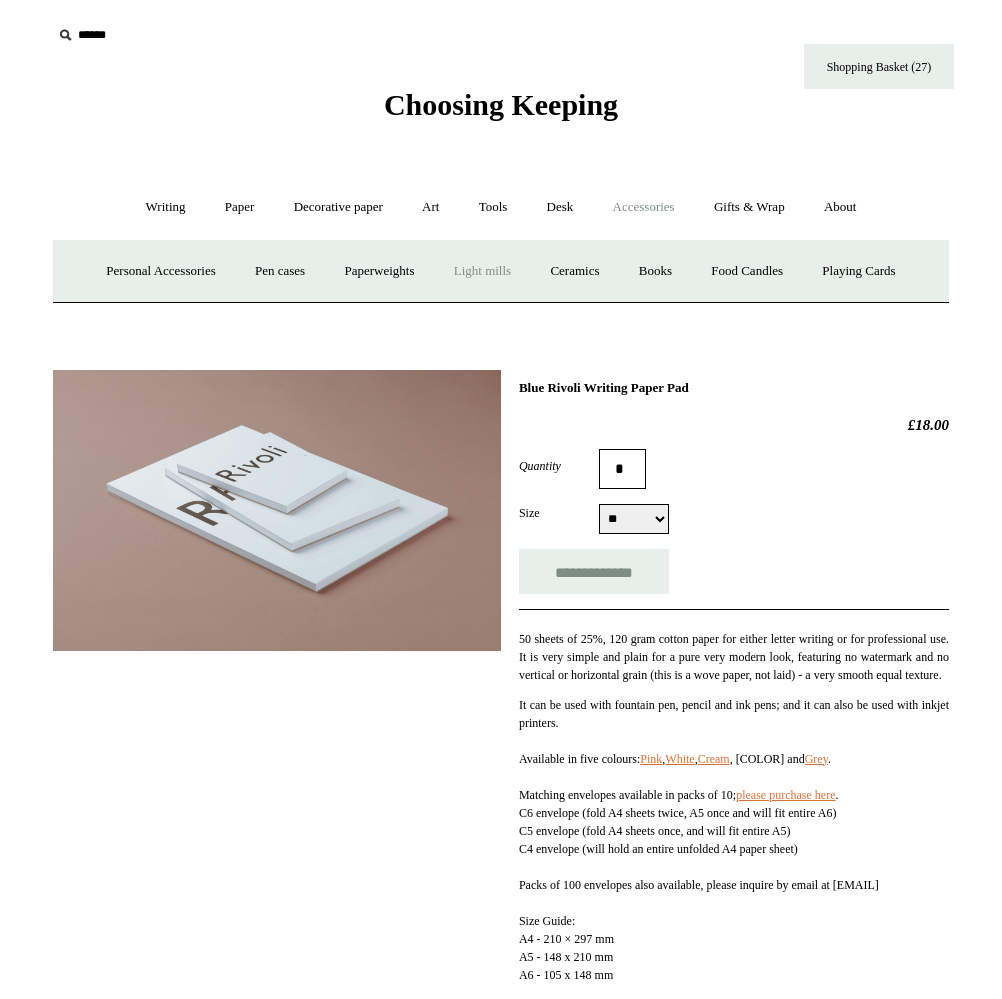 click on "Light mills" at bounding box center [482, 271] 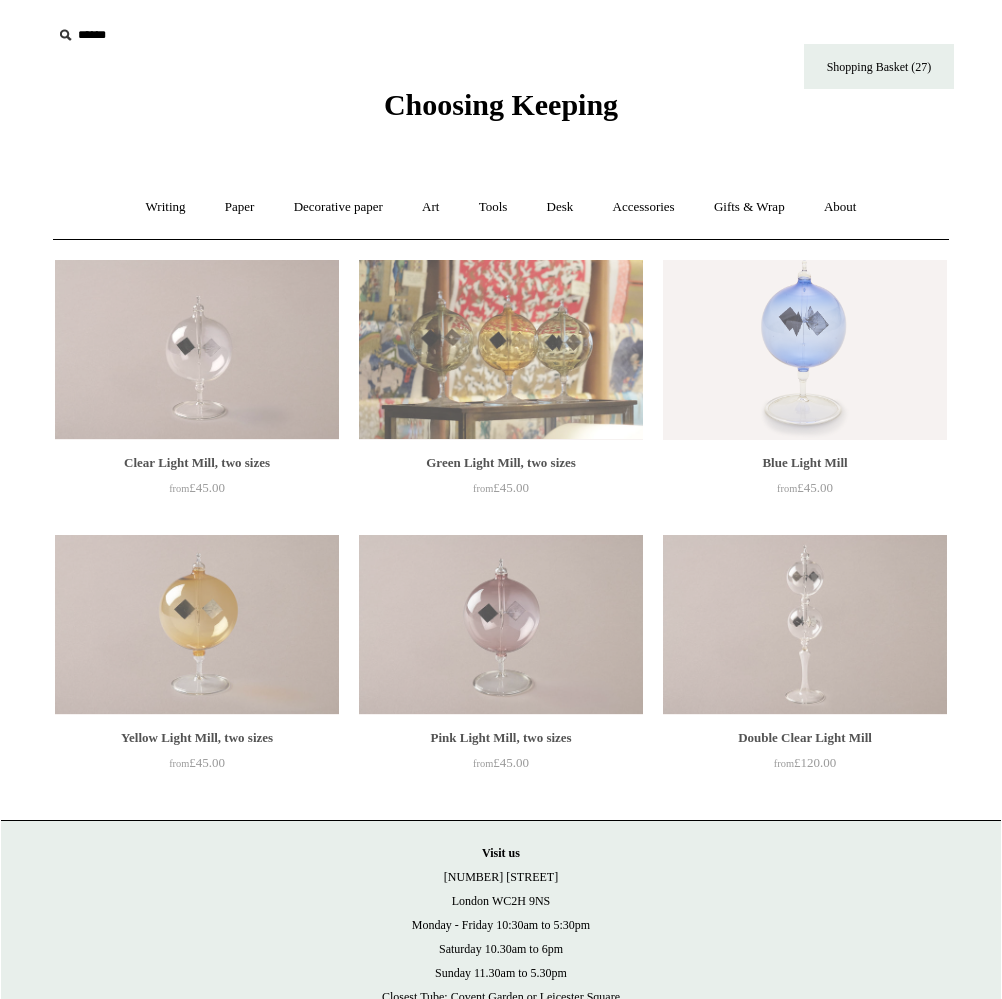 scroll, scrollTop: 0, scrollLeft: 0, axis: both 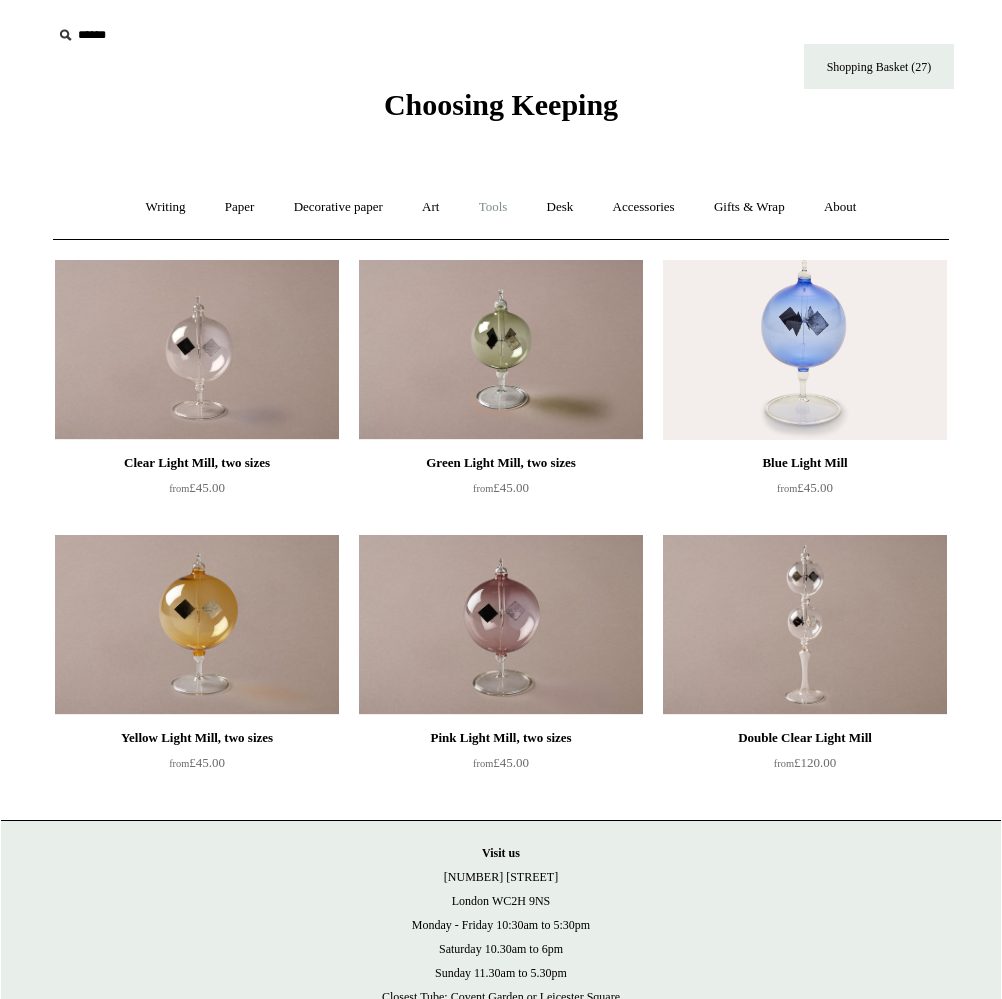 click on "Tools +" at bounding box center (493, 207) 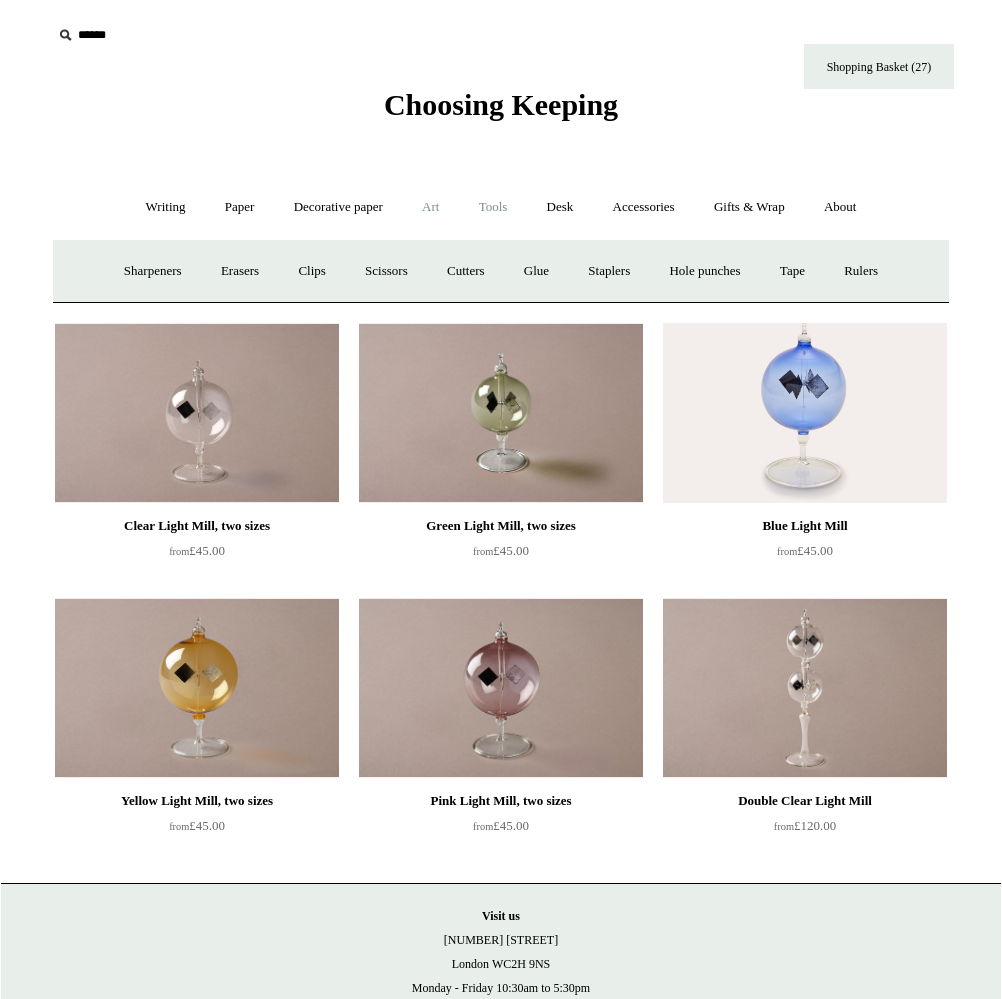 click on "Art +" at bounding box center [430, 207] 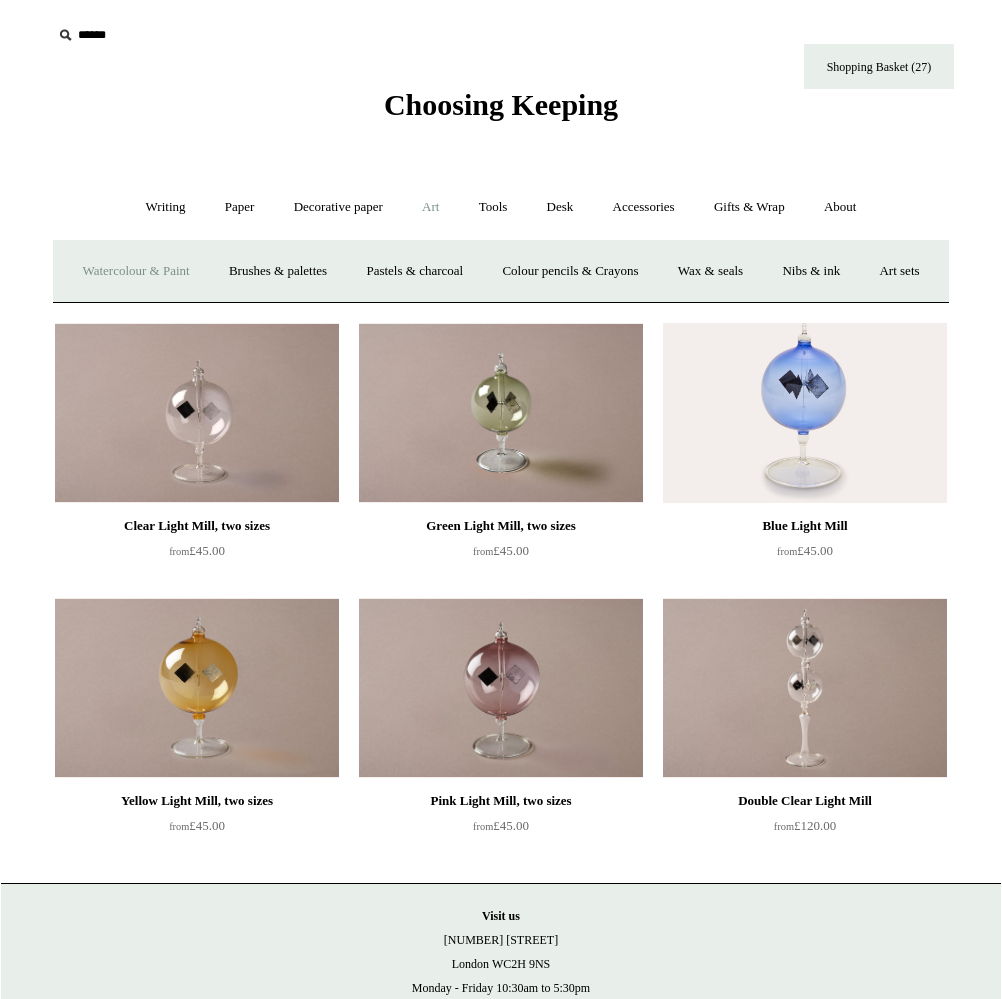 click on "Watercolour & Paint" at bounding box center [135, 271] 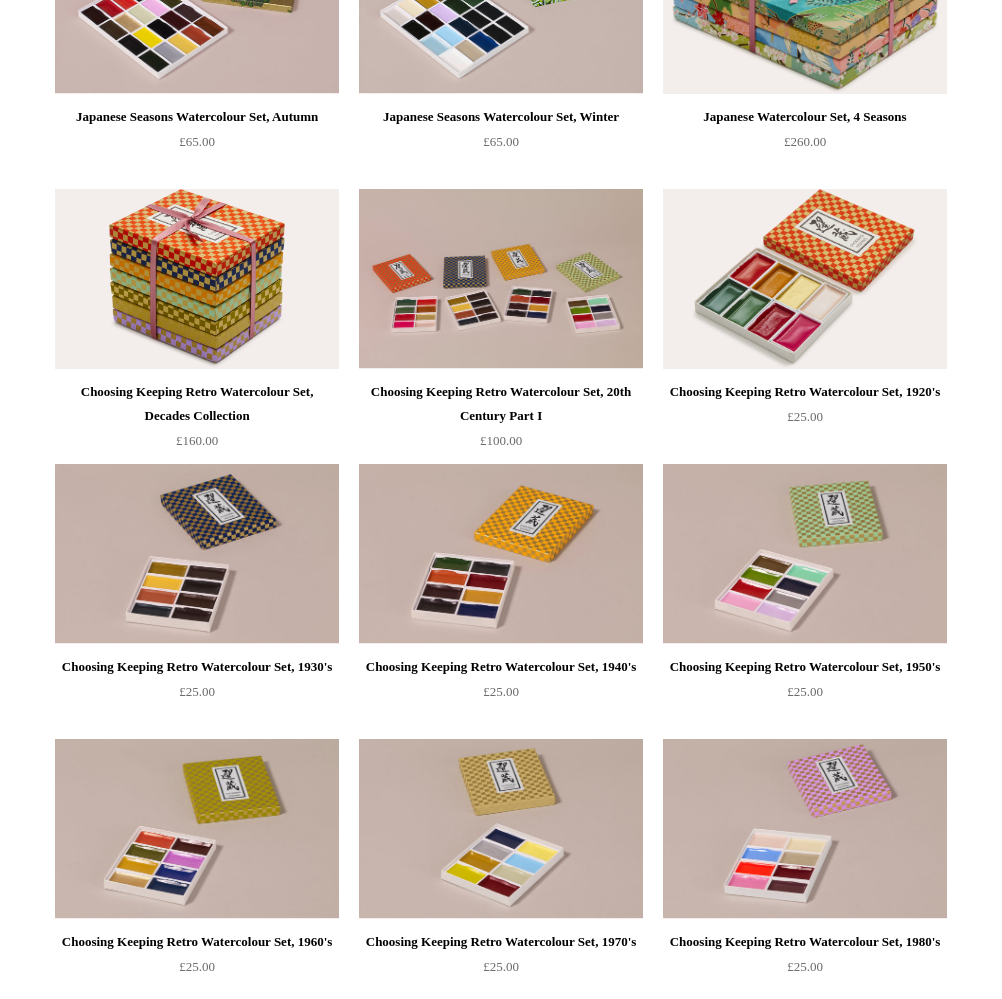 scroll, scrollTop: 47, scrollLeft: 0, axis: vertical 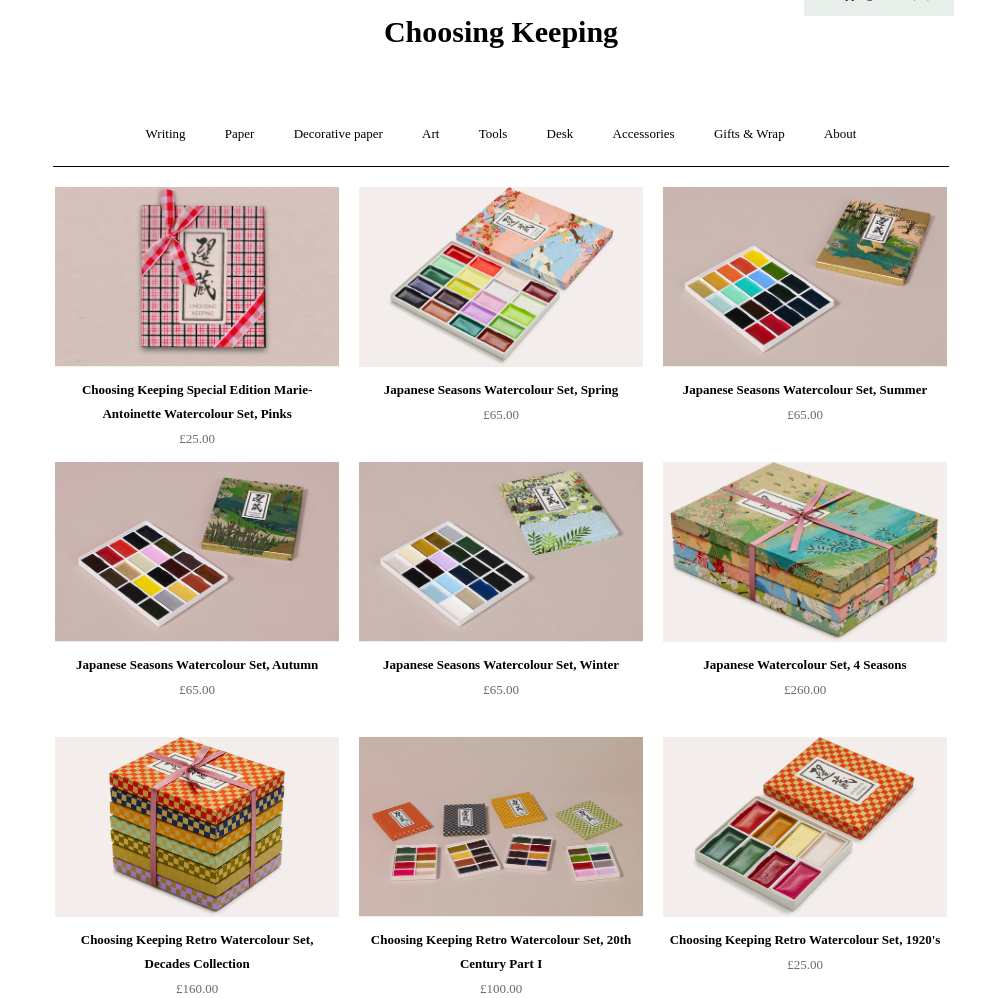 drag, startPoint x: 339, startPoint y: 57, endPoint x: 7, endPoint y: 826, distance: 837.6067 